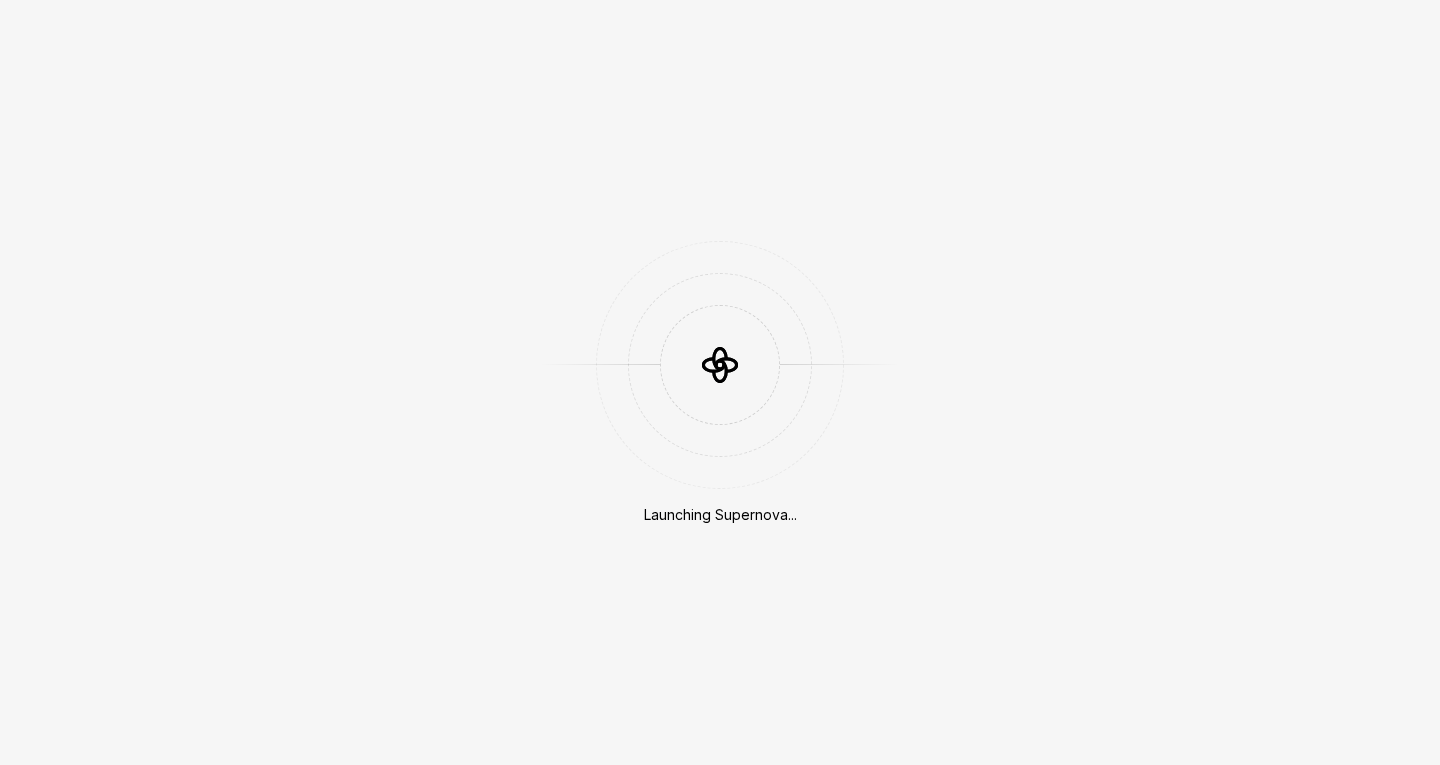 scroll, scrollTop: 0, scrollLeft: 0, axis: both 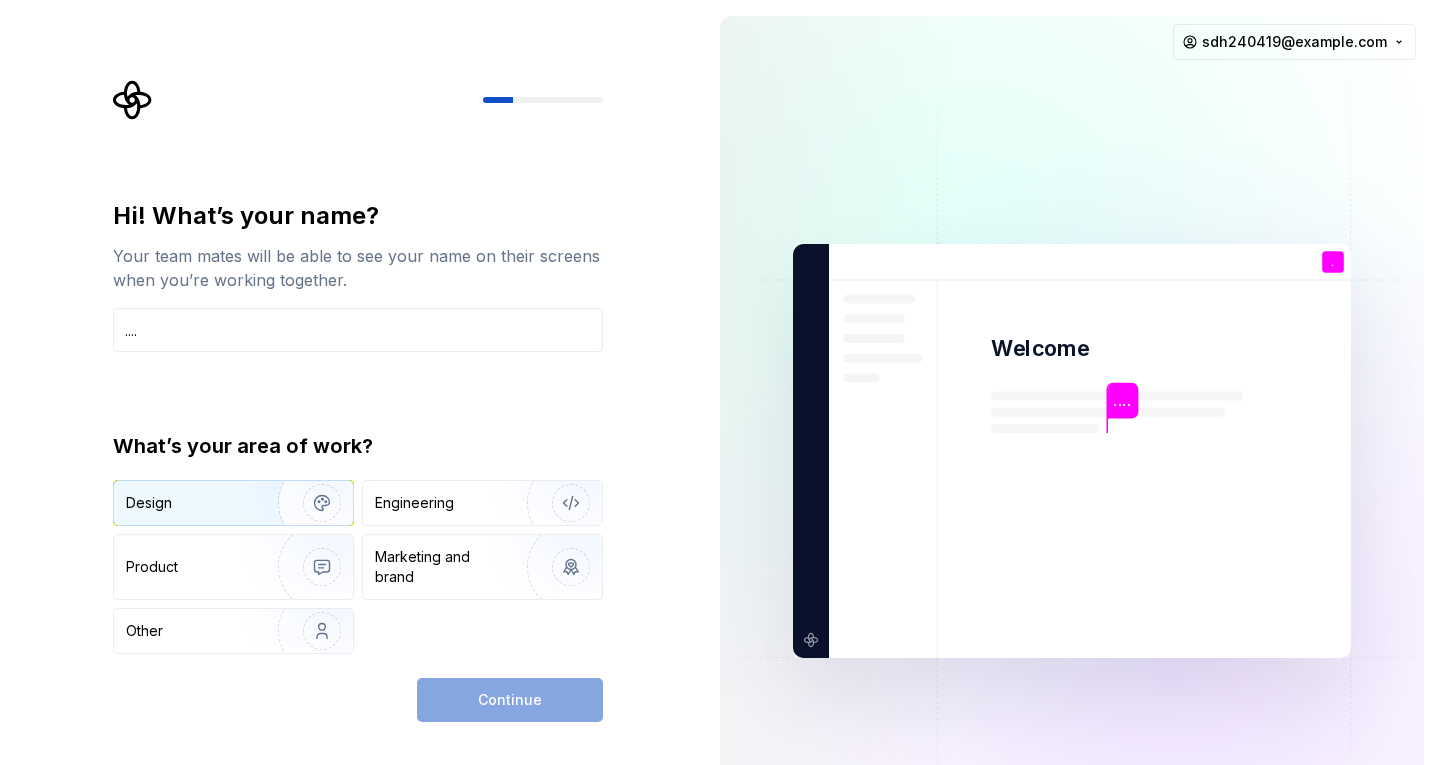 type on "...." 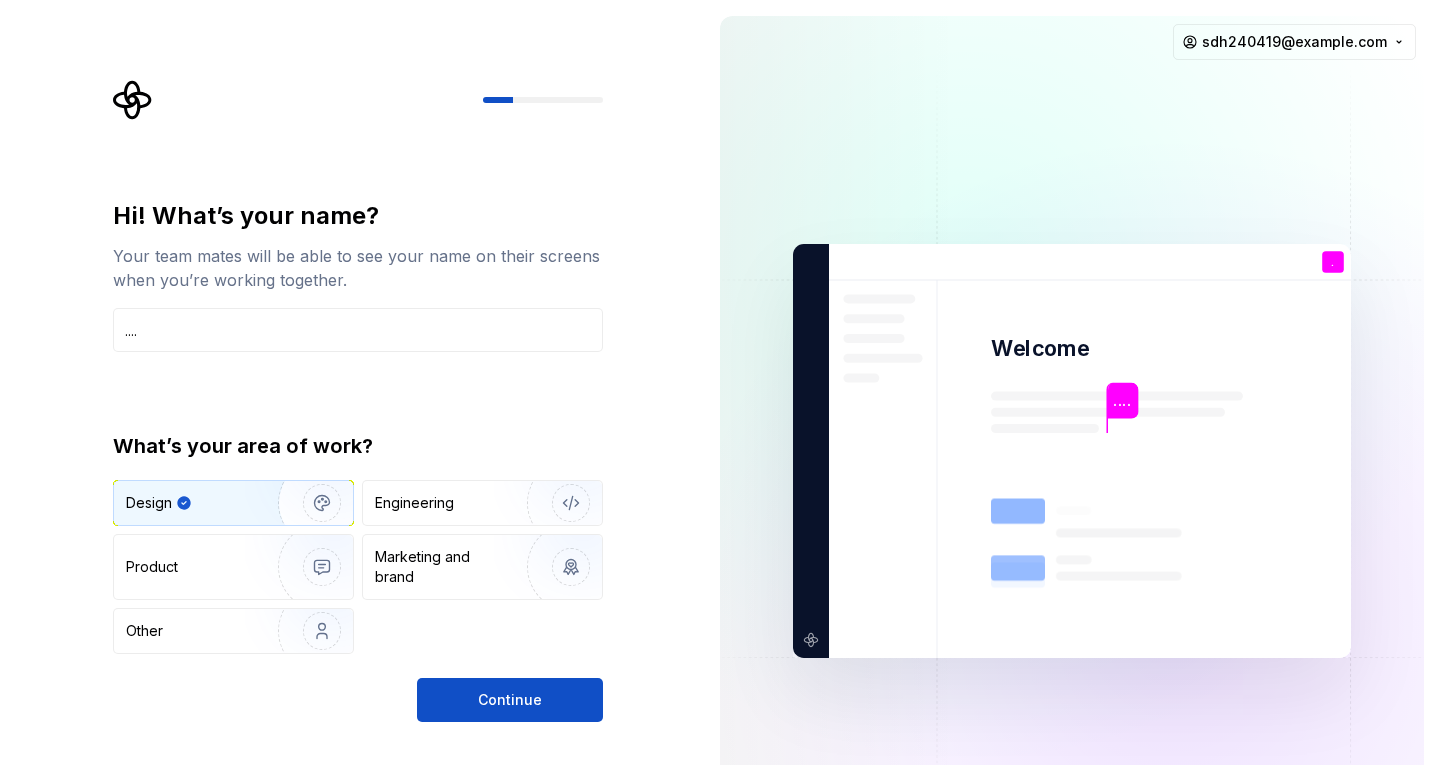 click at bounding box center [1072, 451] 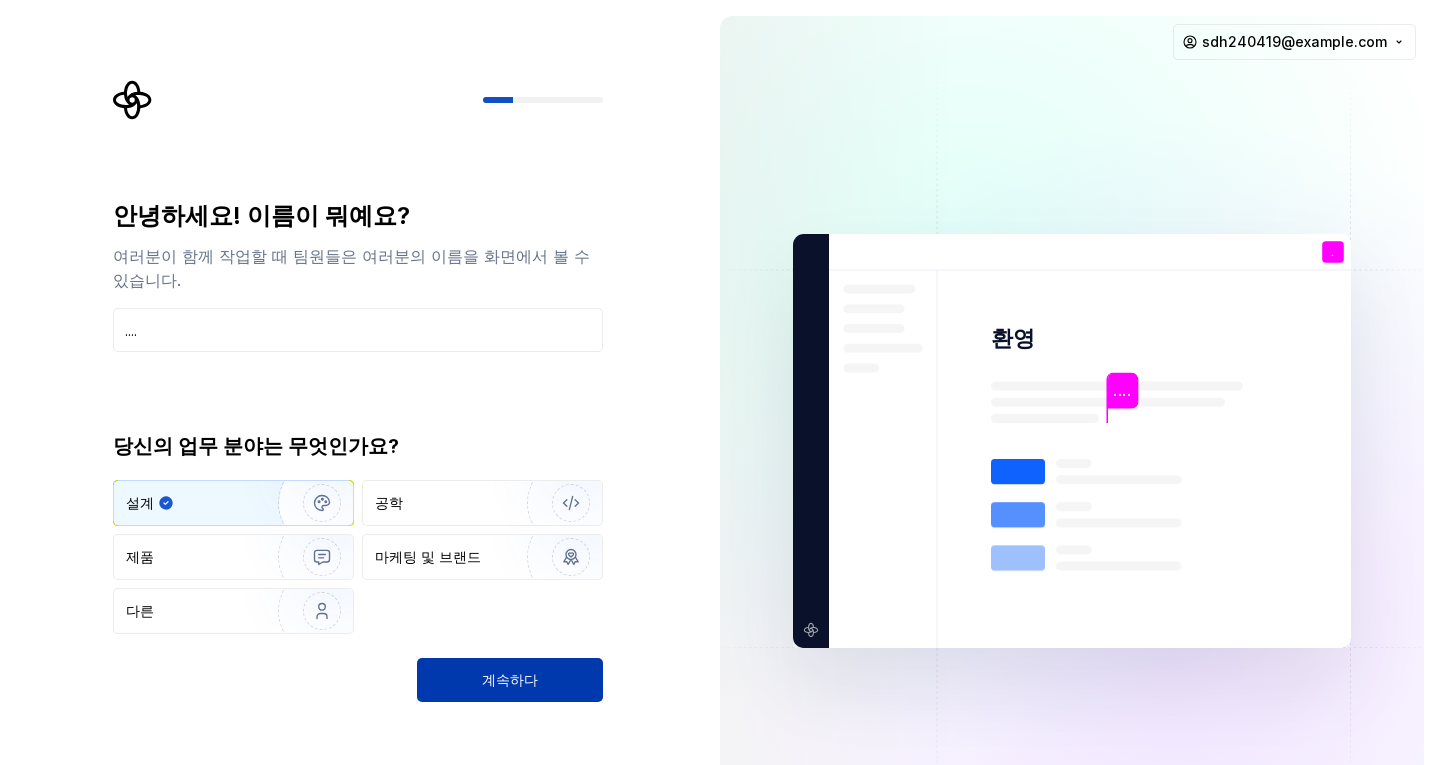 click on "계속하다" at bounding box center (510, 680) 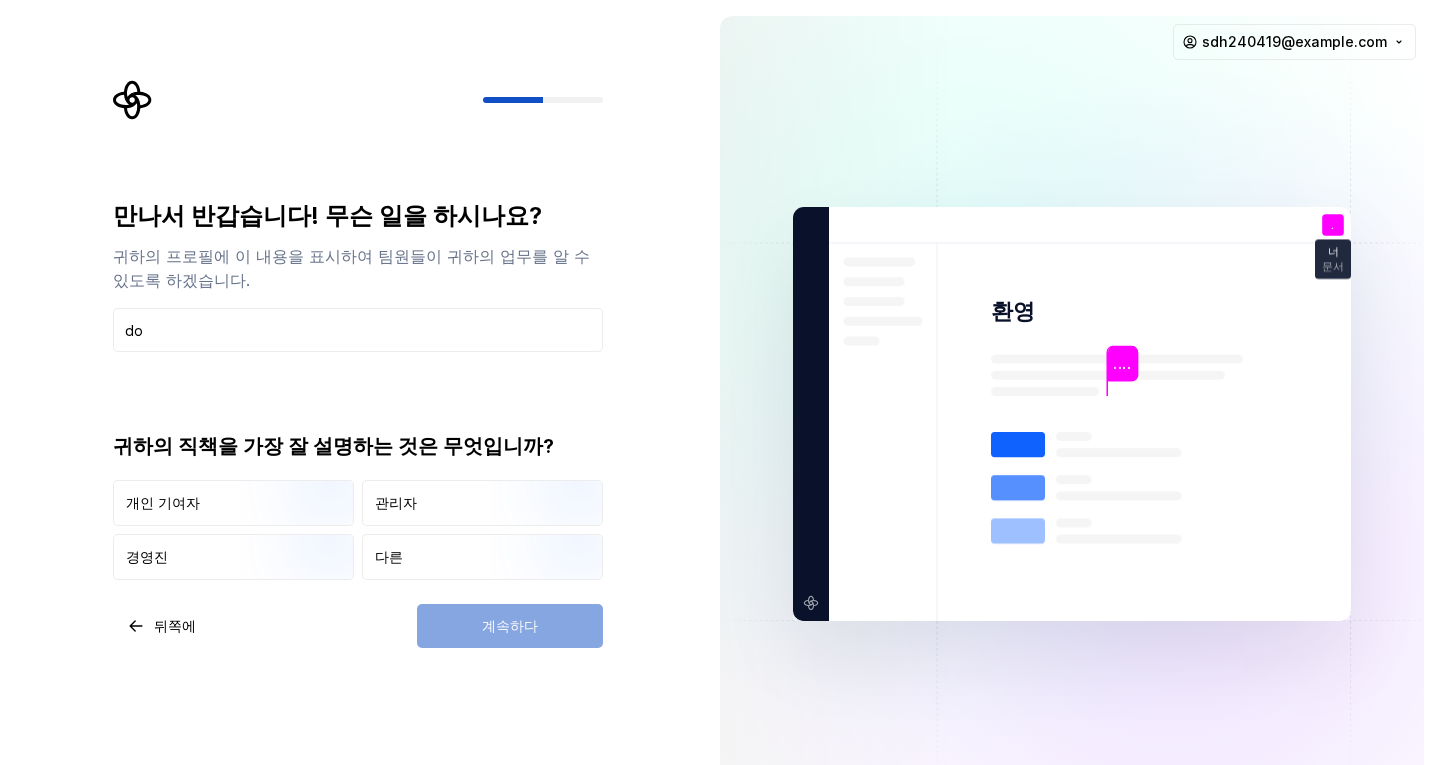 type on "d" 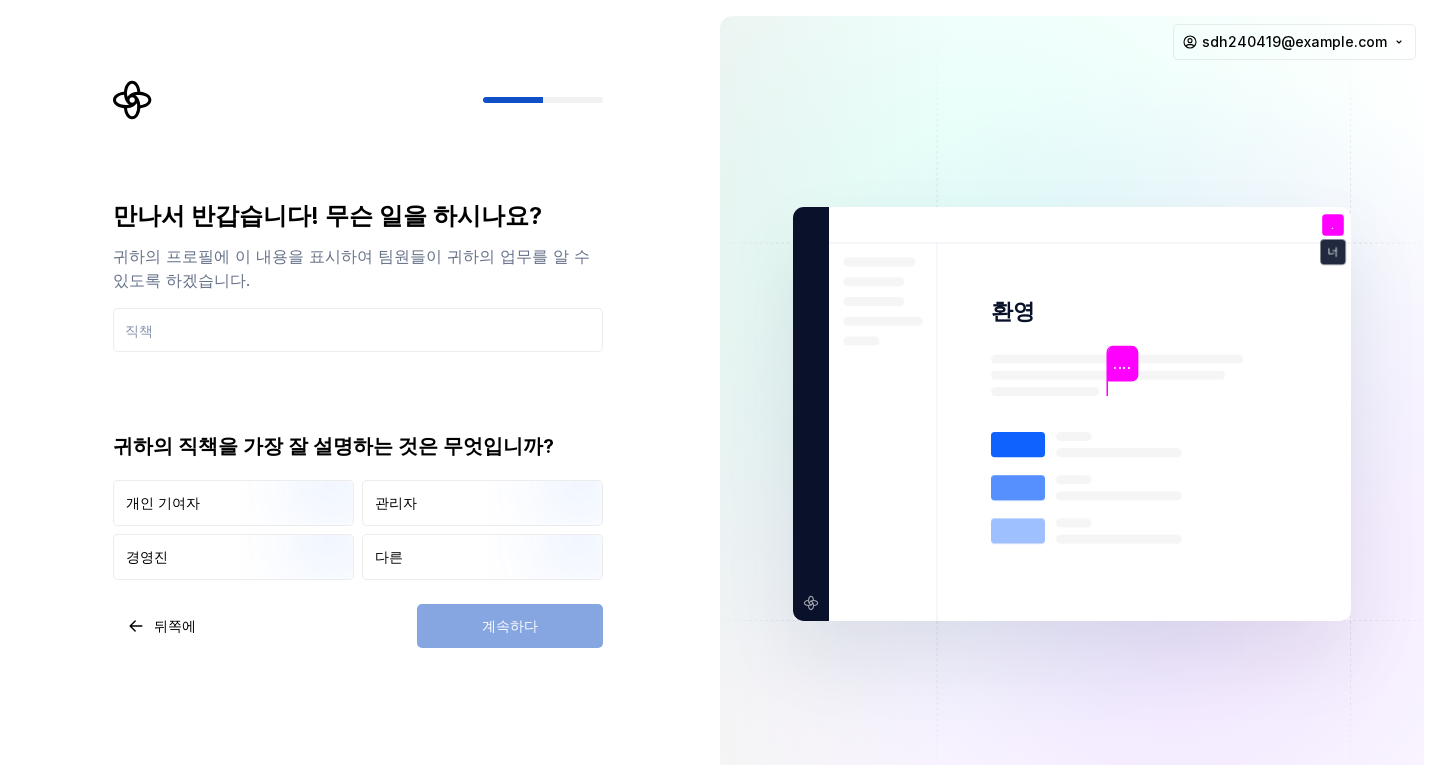 type on "r" 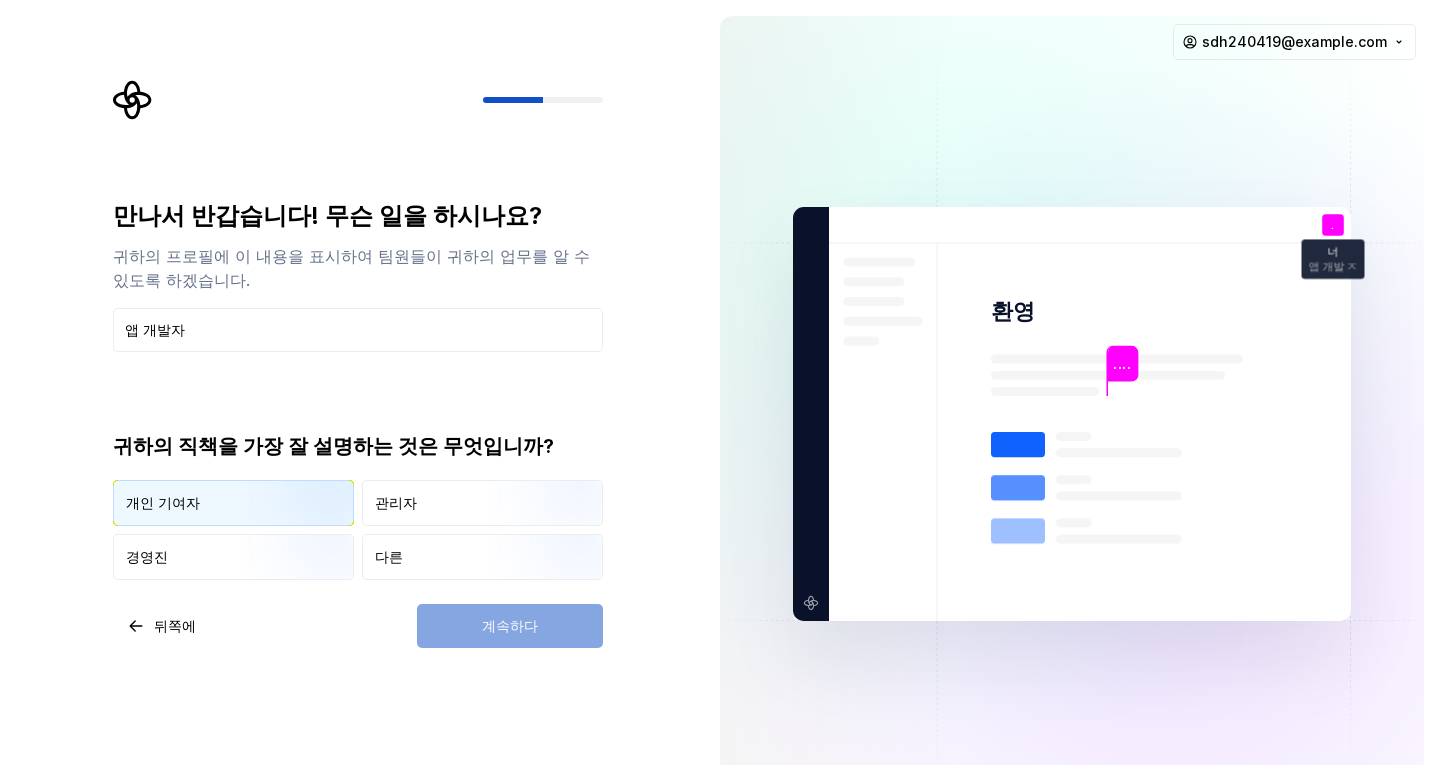 type on "앱 개발자" 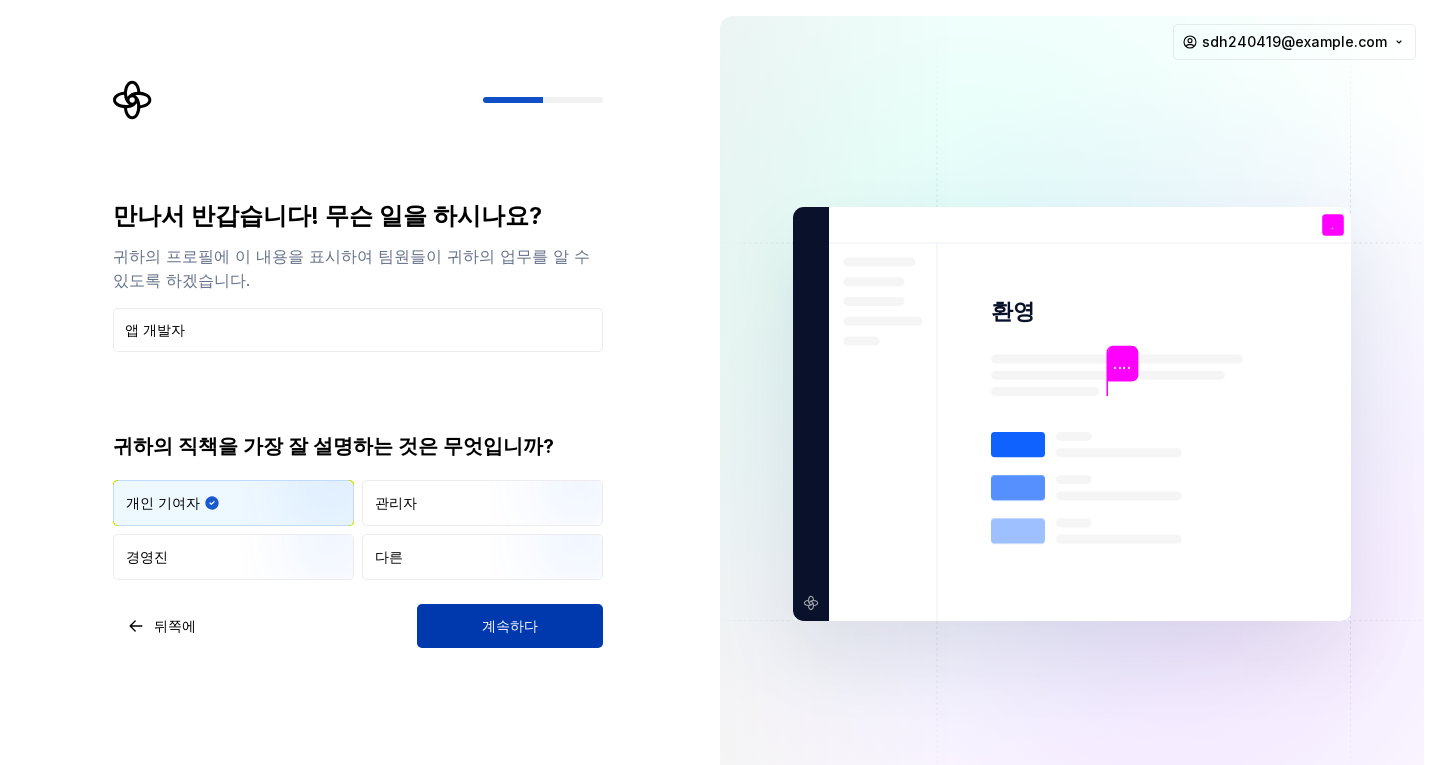 click on "계속하다" at bounding box center [510, 626] 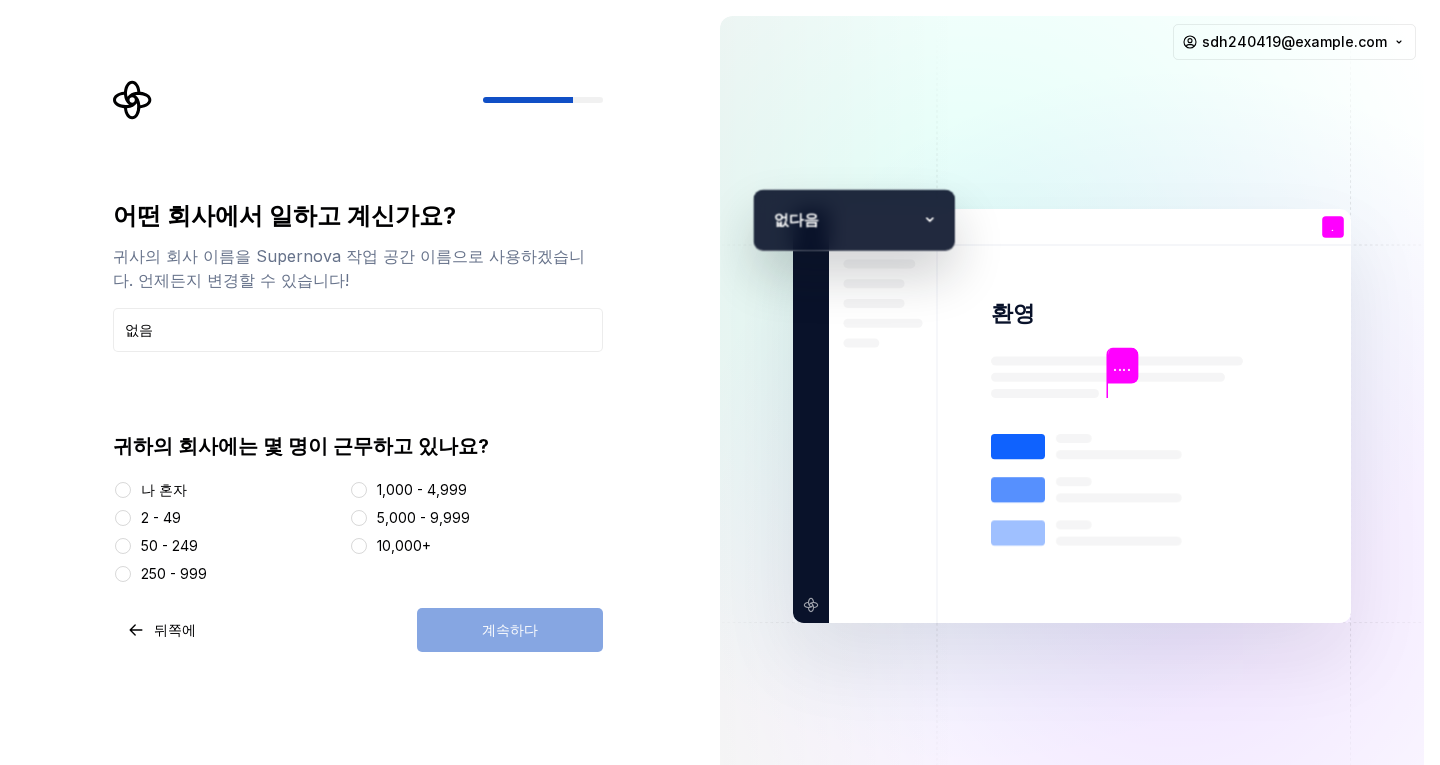 type on "없음" 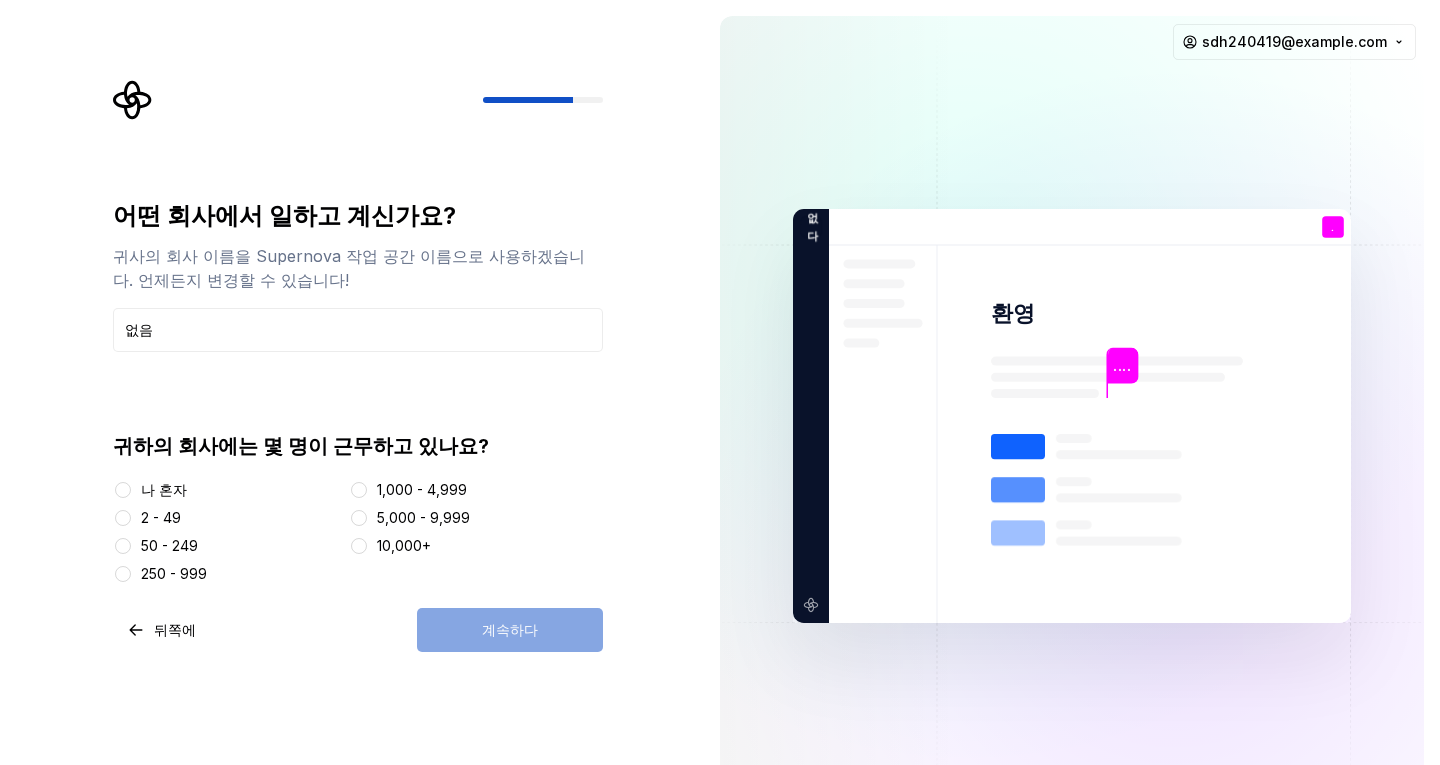 click on "나 혼자" at bounding box center [164, 489] 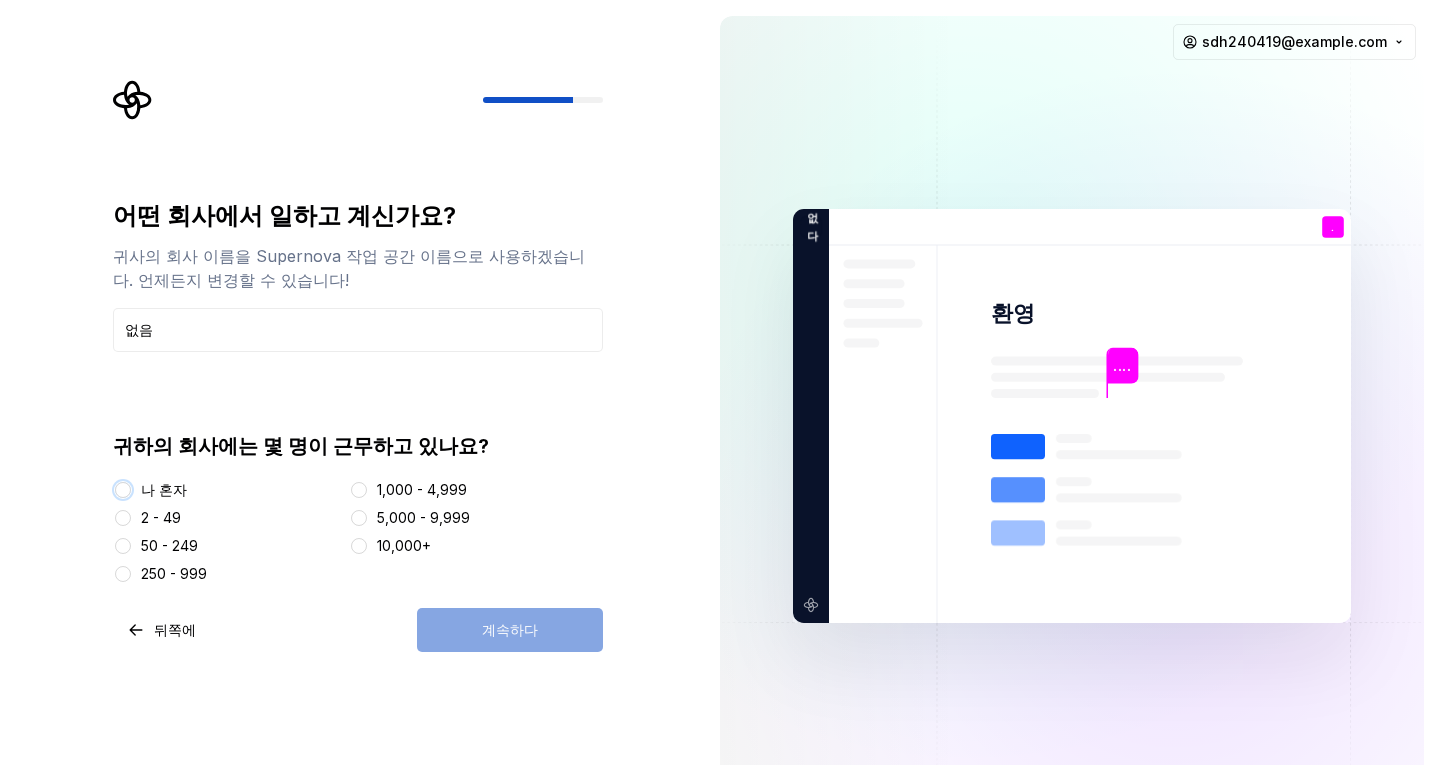 click on "나 혼자" at bounding box center (123, 490) 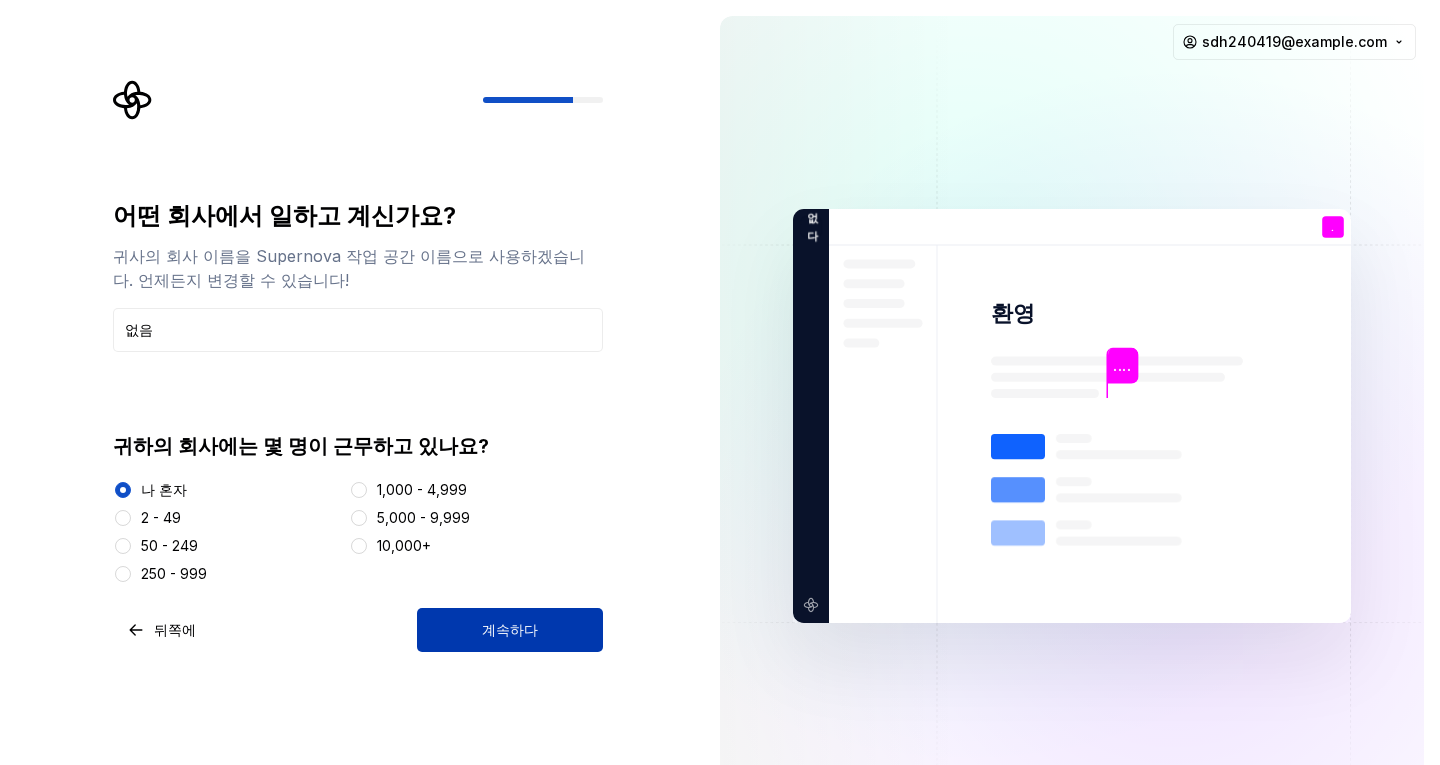 click on "계속하다" at bounding box center (510, 630) 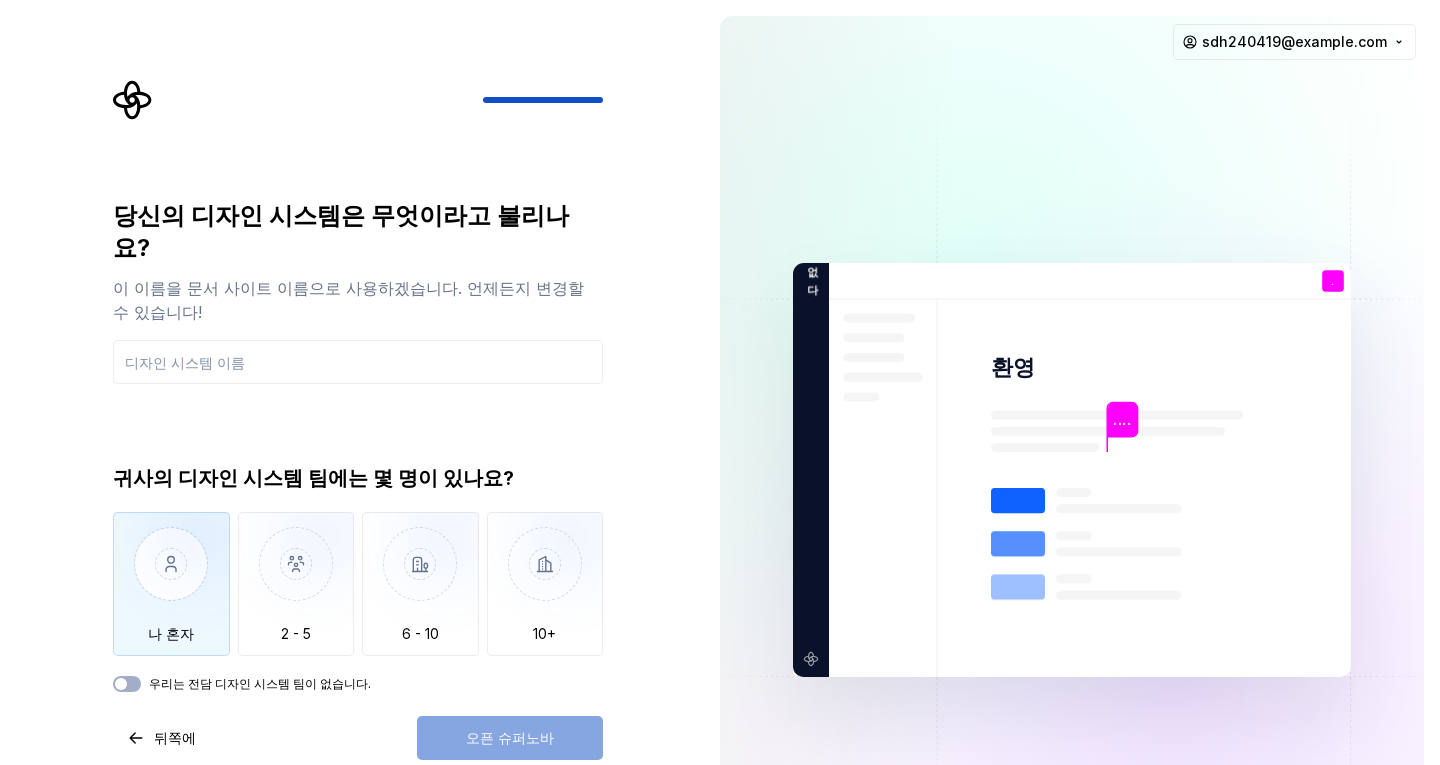 click at bounding box center (171, 579) 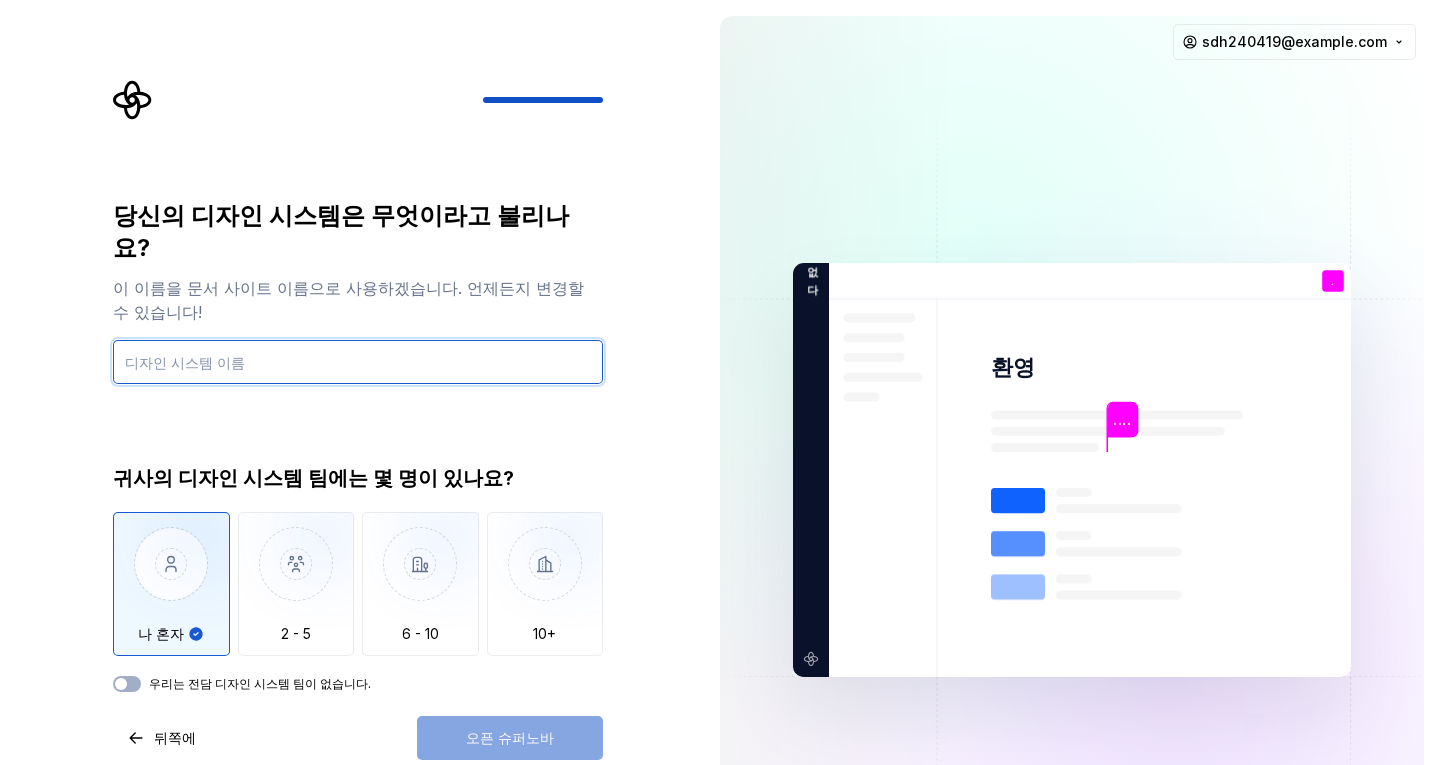 click at bounding box center [358, 362] 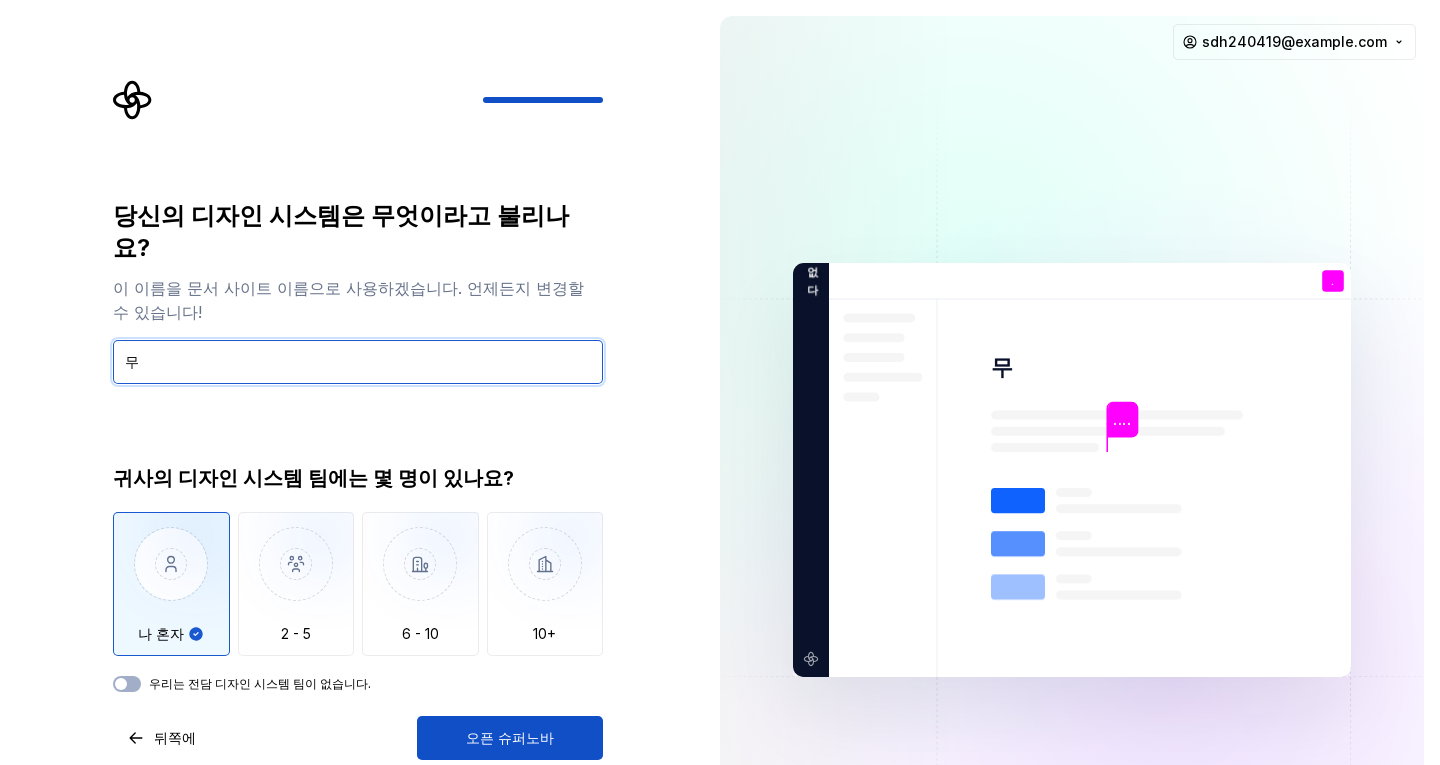 type on "ㅁ" 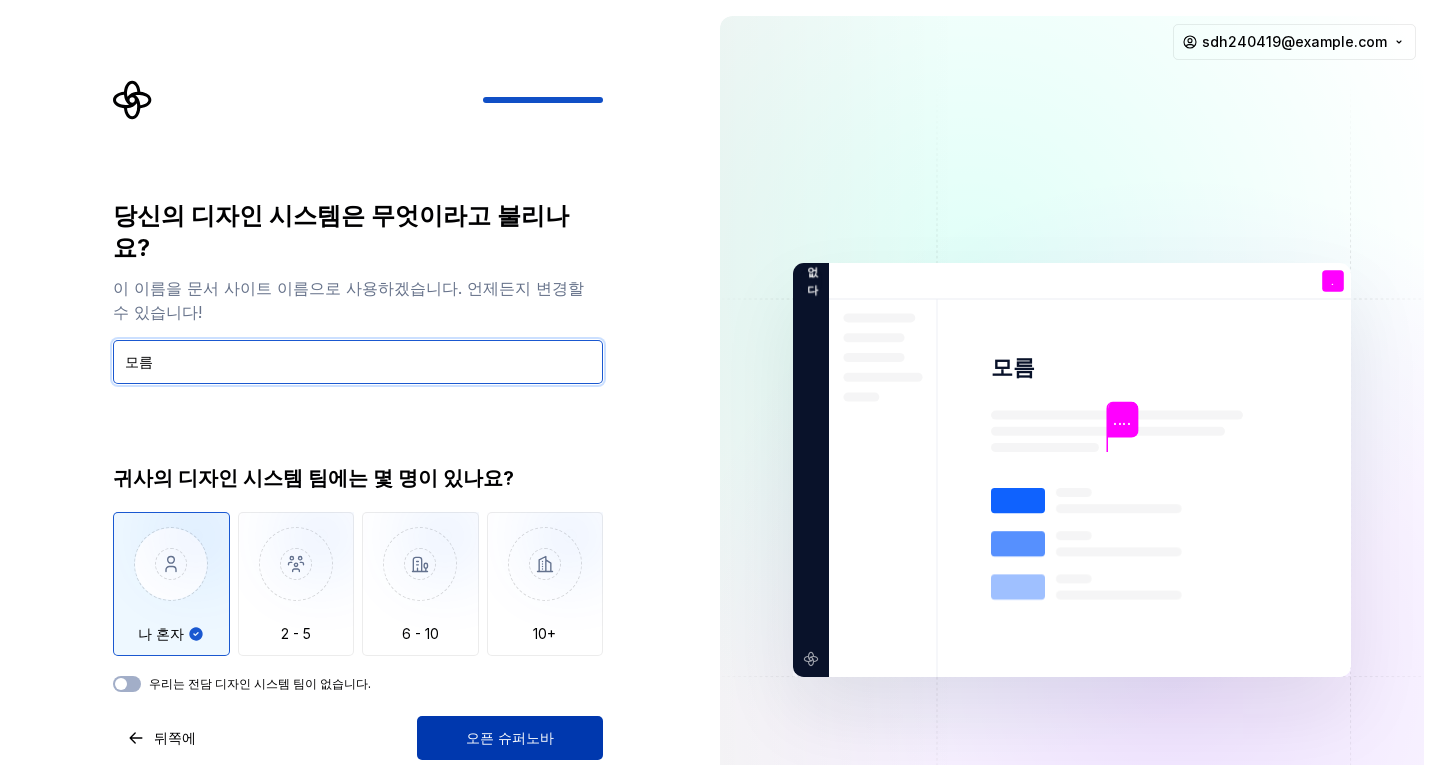 type on "모름" 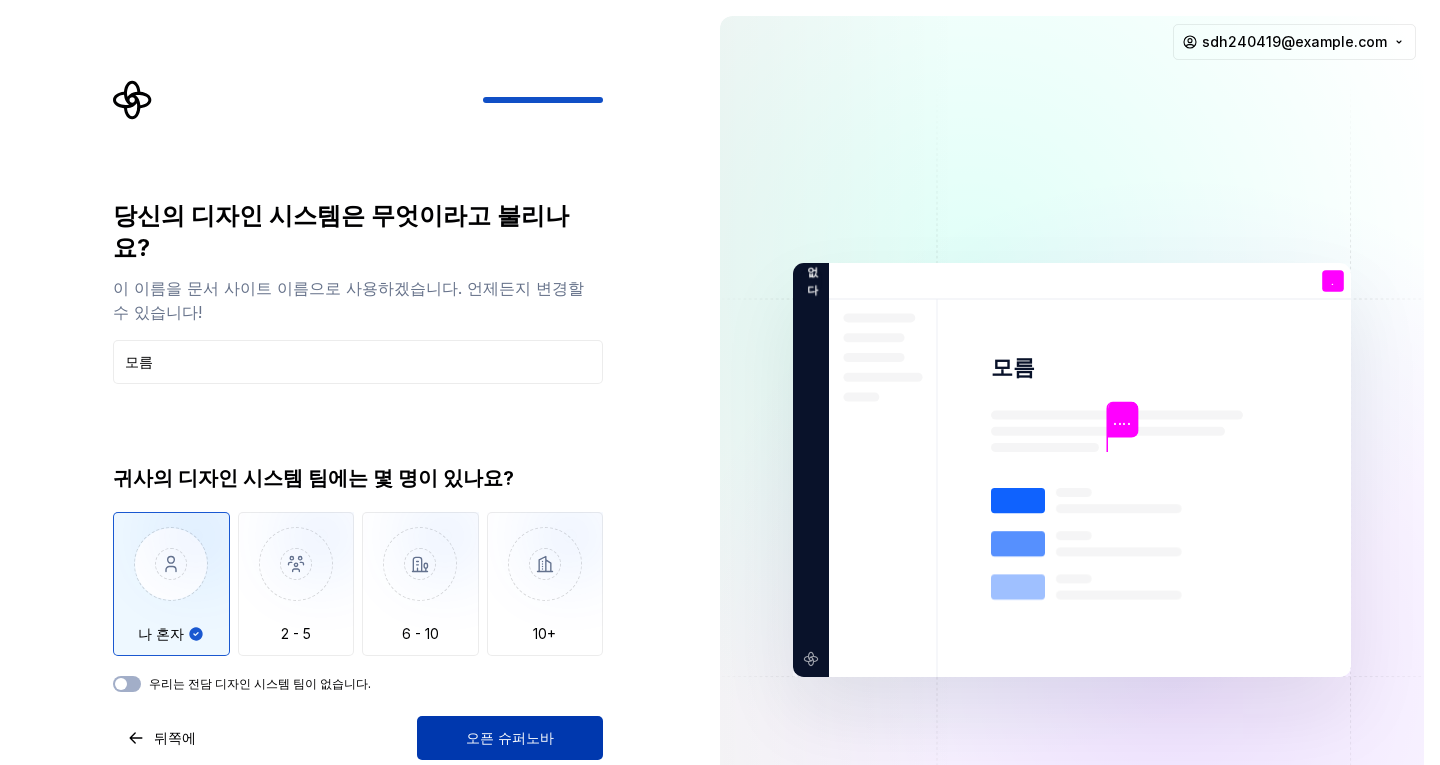 click on "오픈 슈퍼노바" at bounding box center (510, 737) 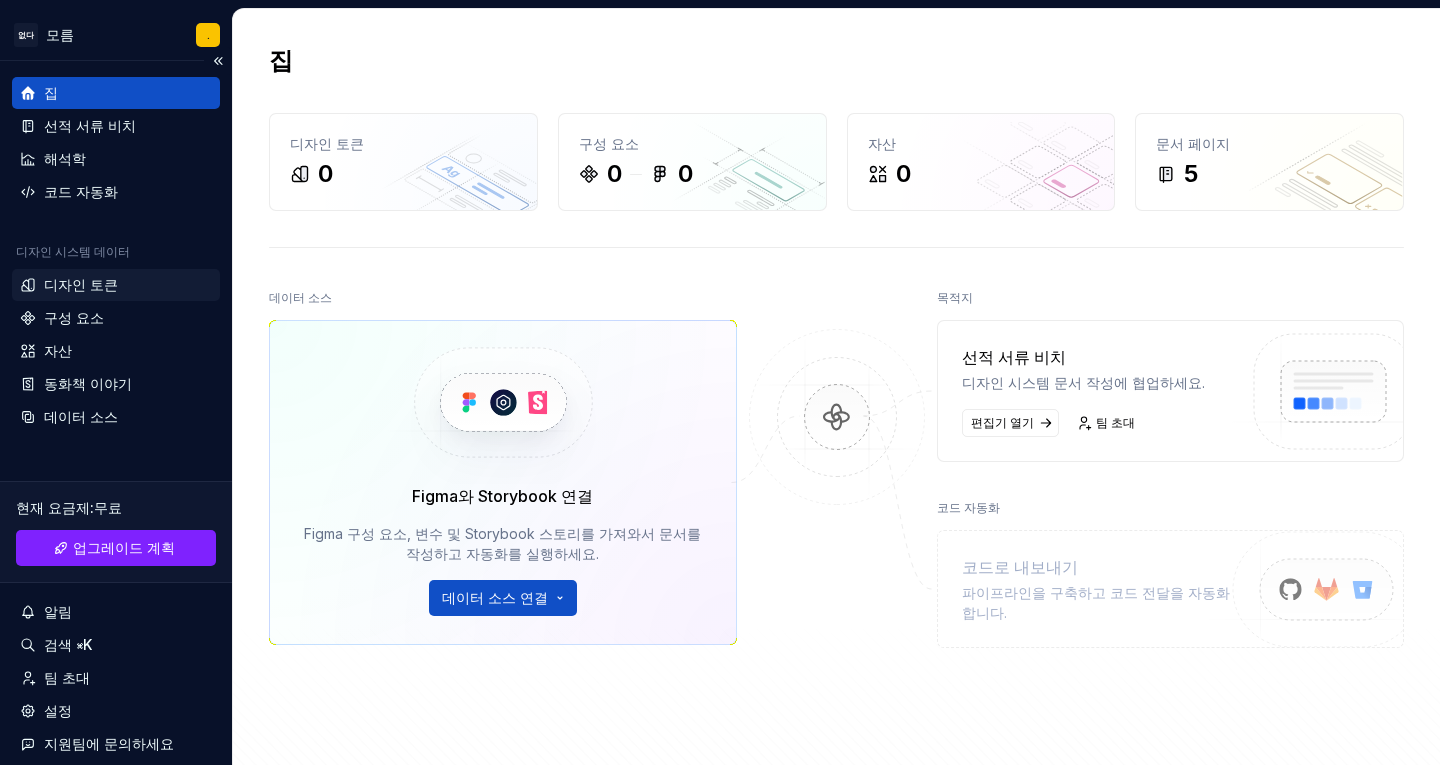 click on "디자인 토큰" at bounding box center [116, 285] 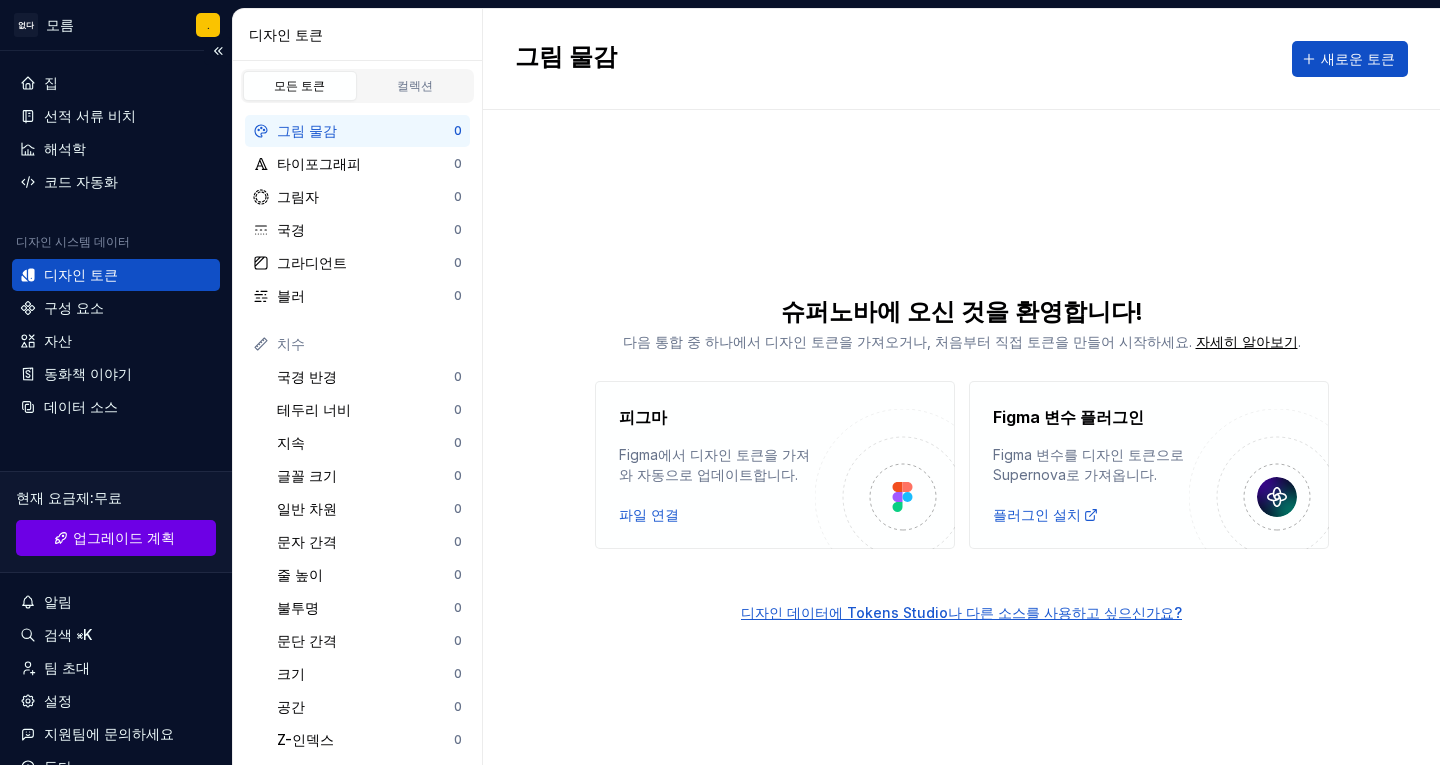 scroll, scrollTop: 0, scrollLeft: 0, axis: both 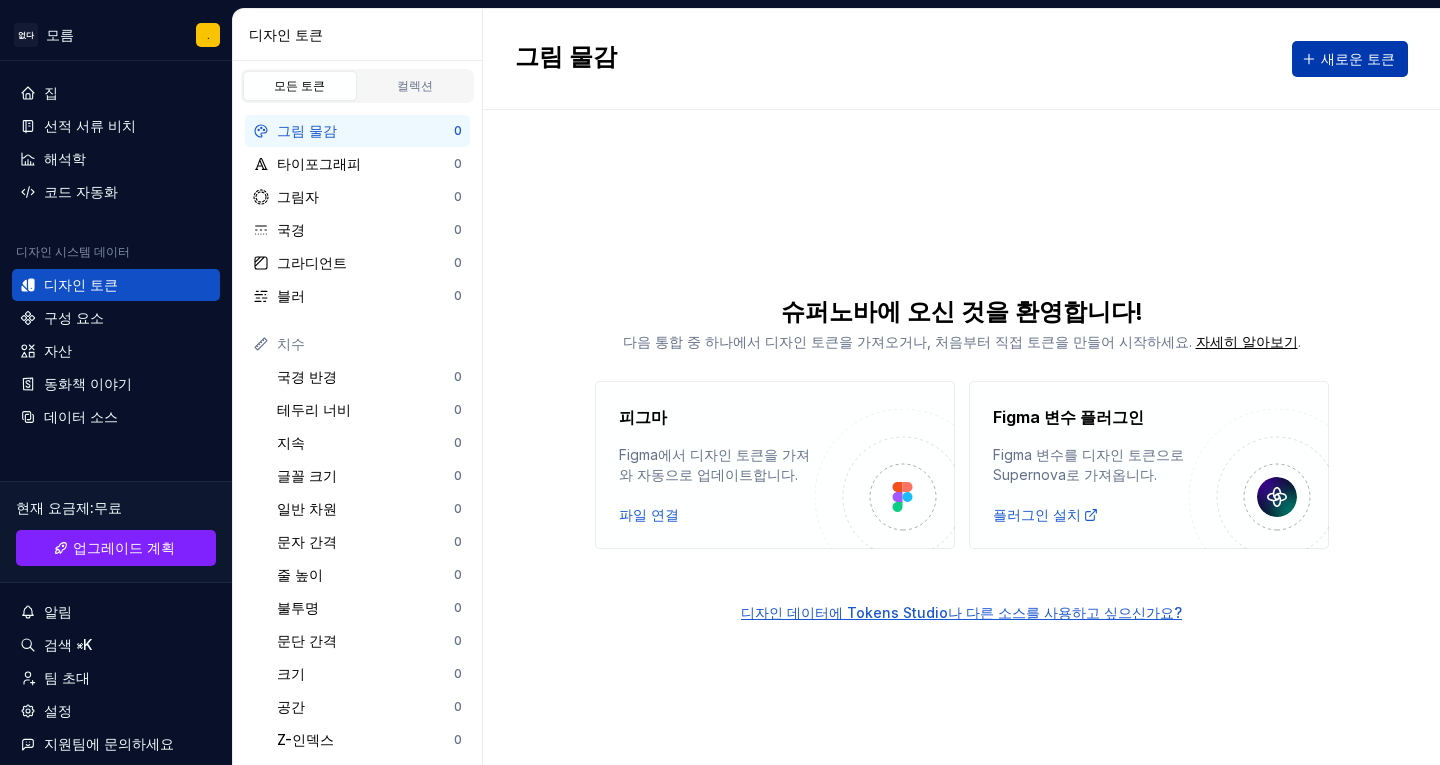 click on "새로운 토큰" at bounding box center (1350, 59) 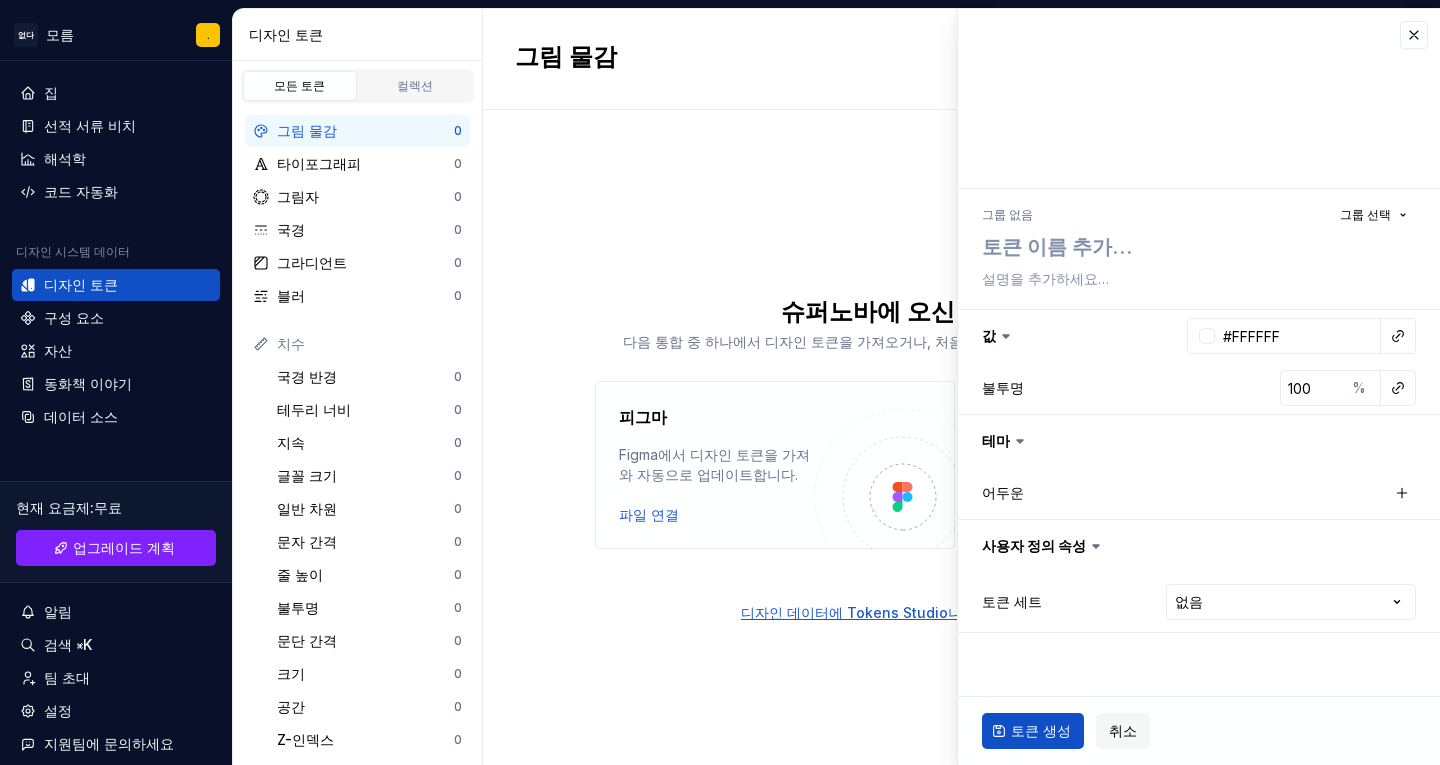 type on "*" 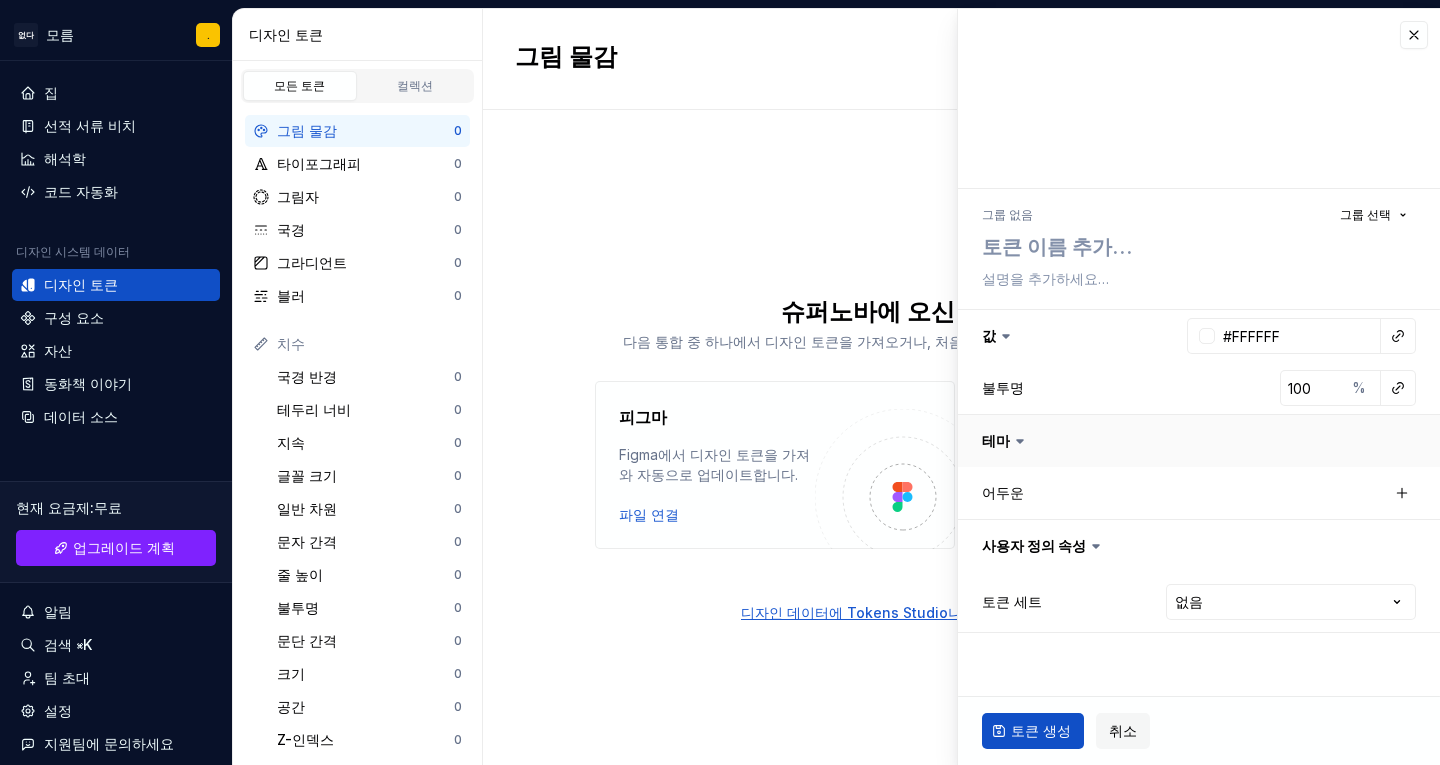 type on "." 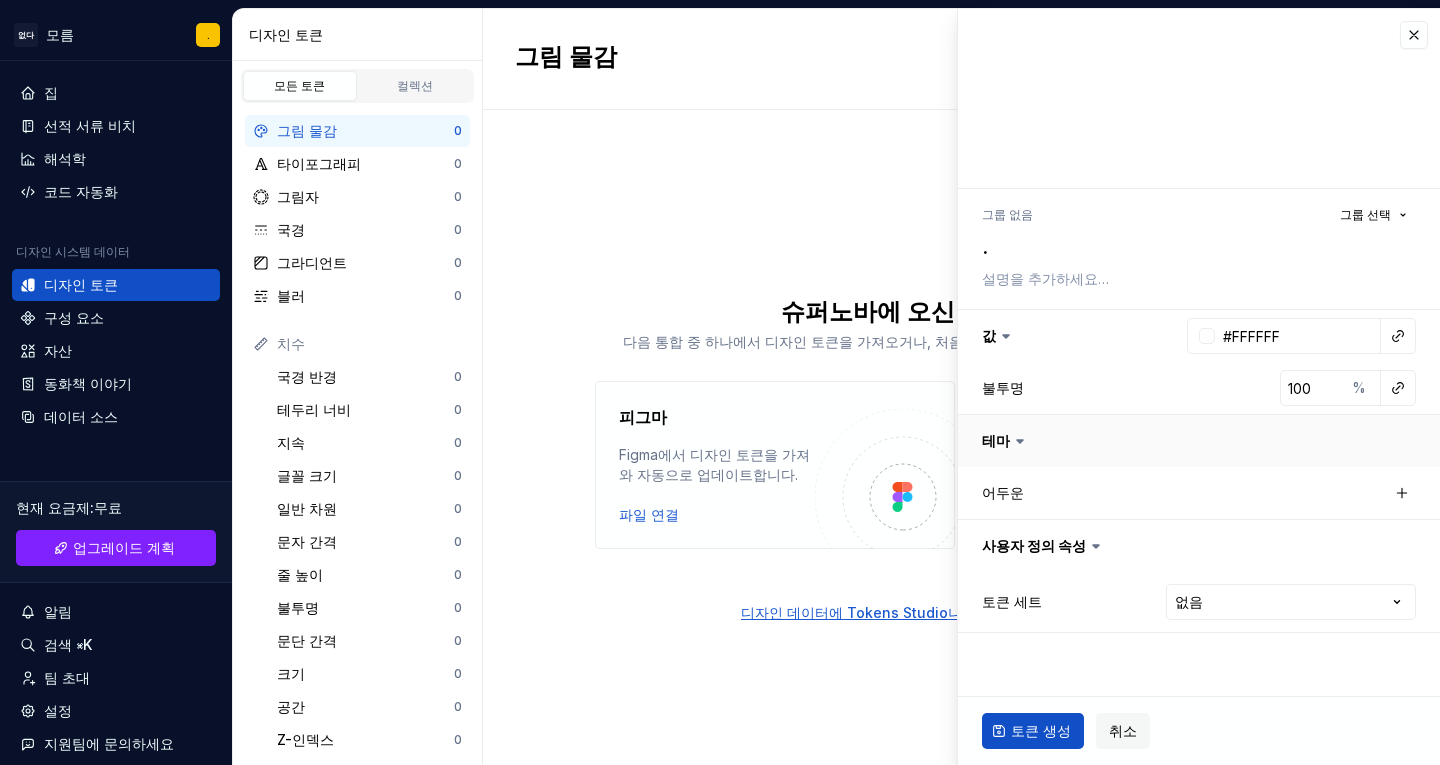 type on ".." 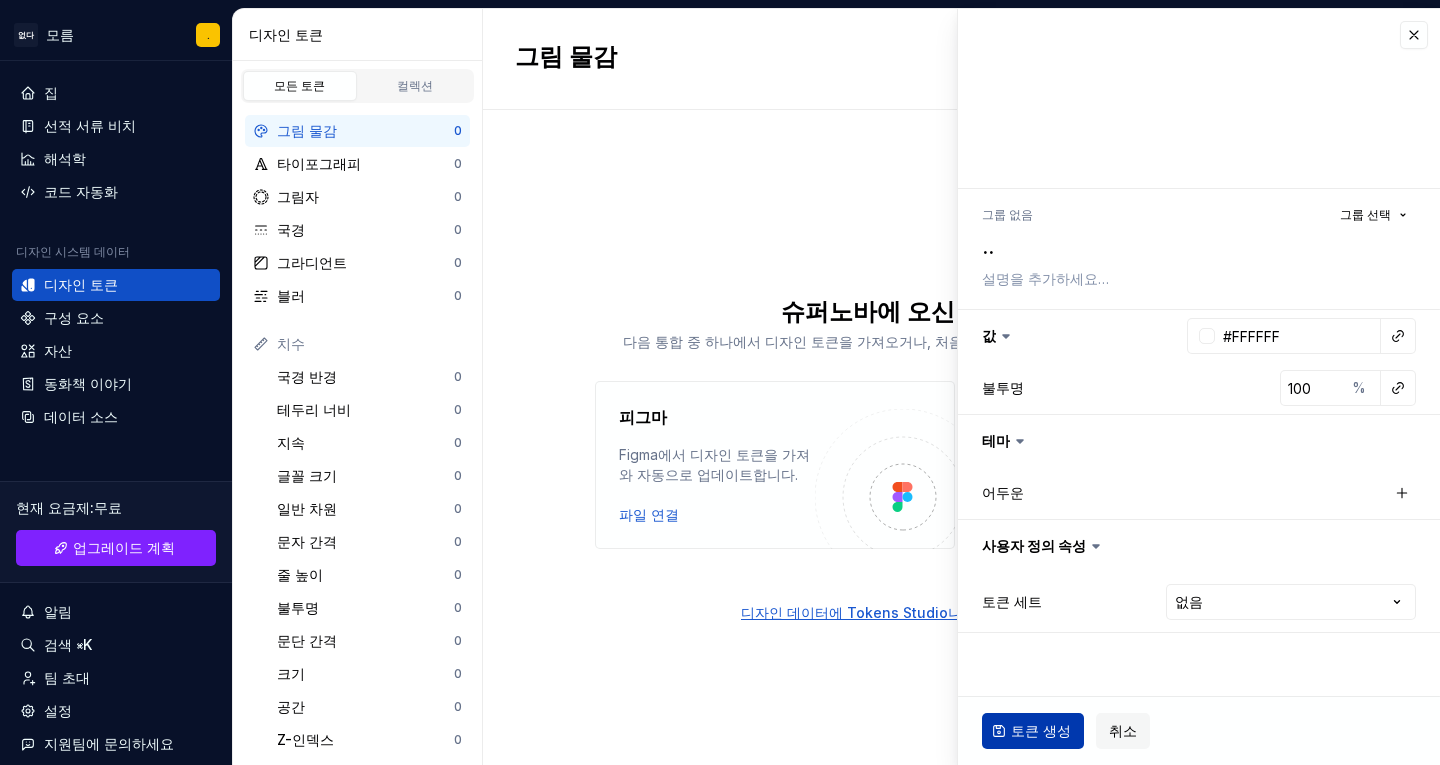 type on ".." 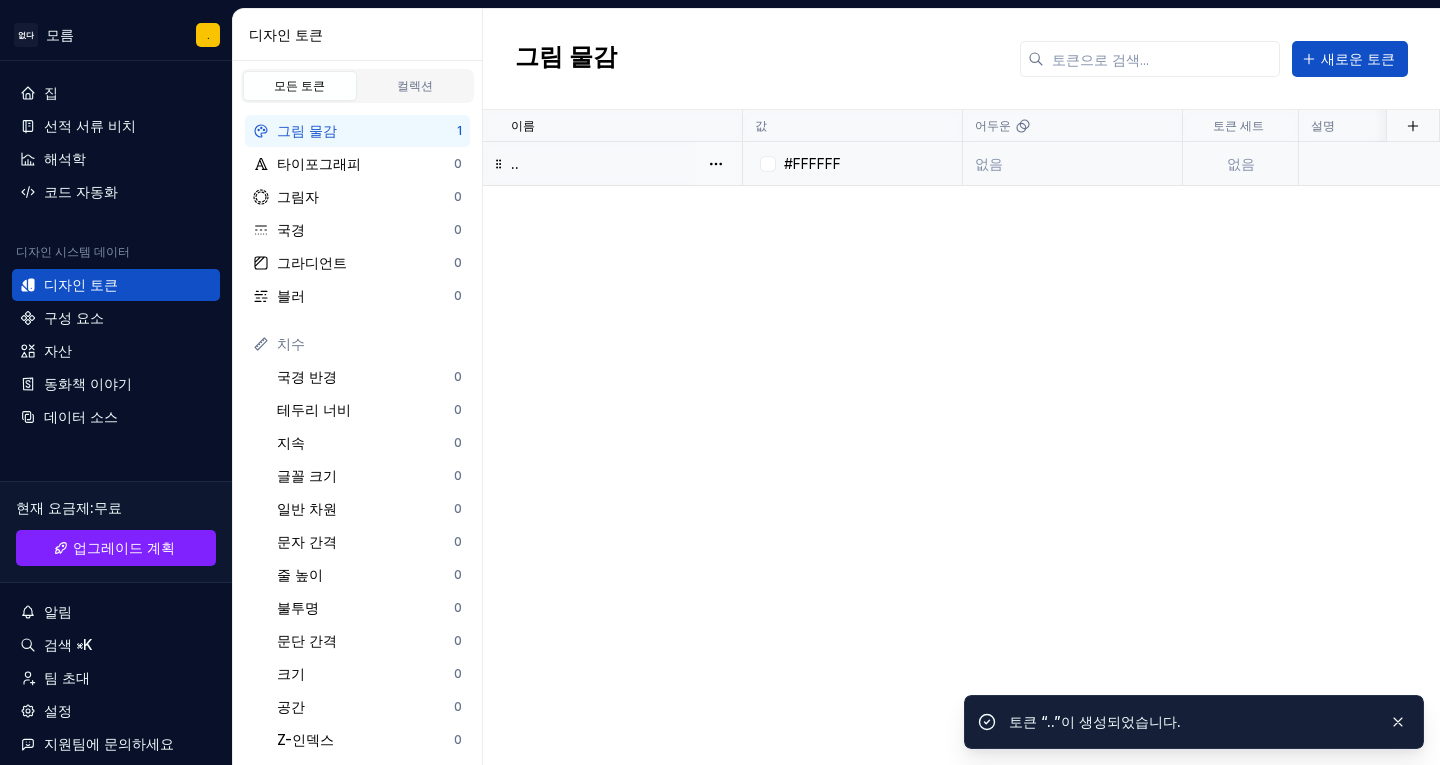 click on "#FFFFFF" at bounding box center [812, 163] 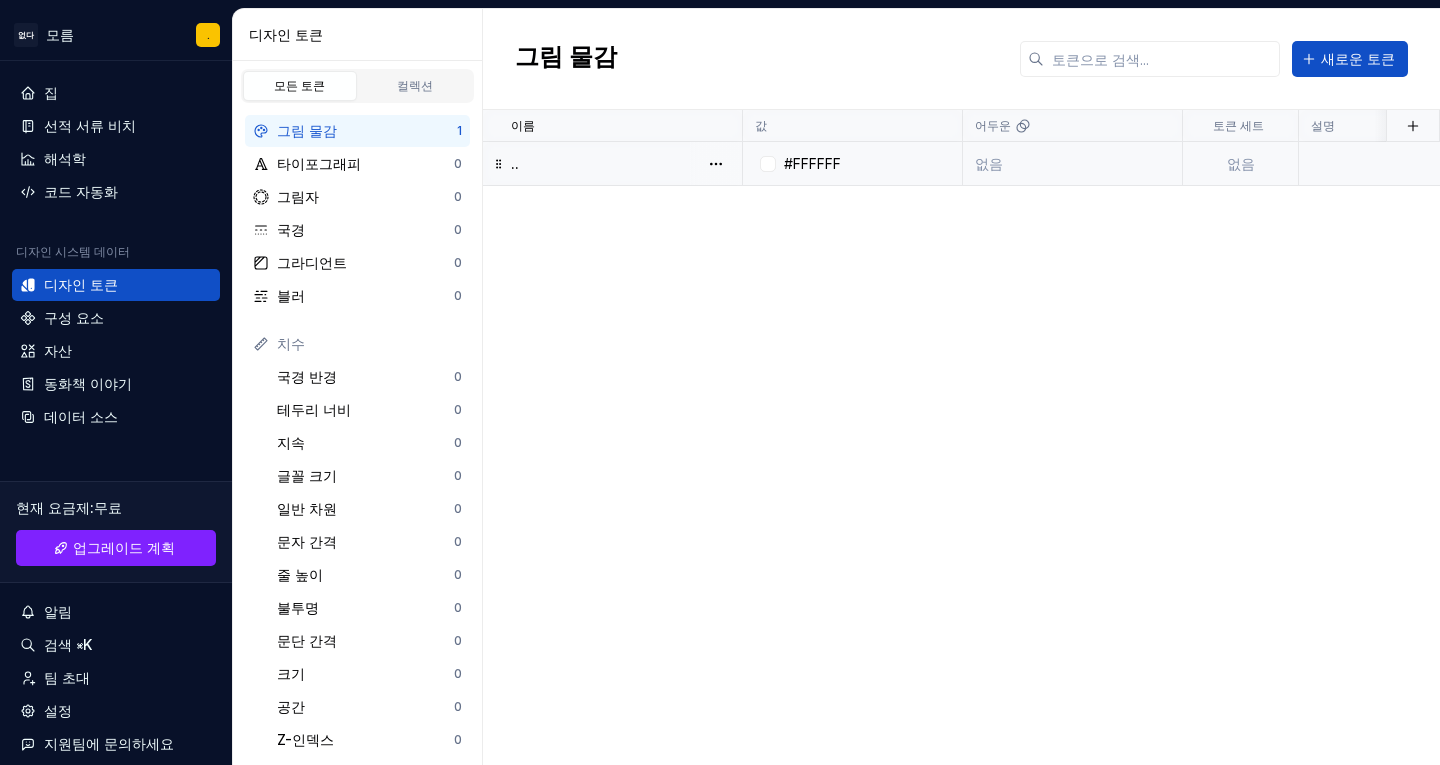 click on "#FFFFFF" at bounding box center (853, 164) 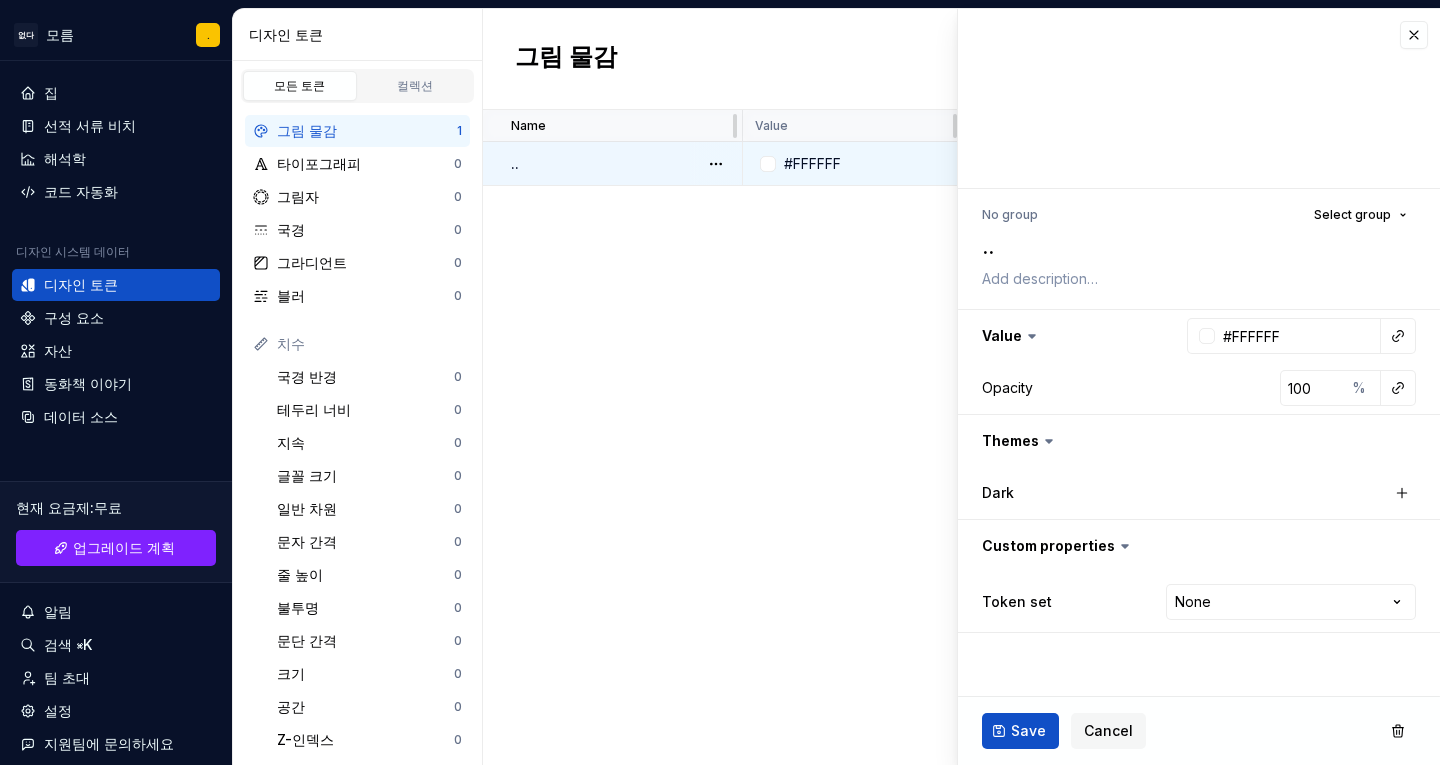click on ".." at bounding box center [626, 164] 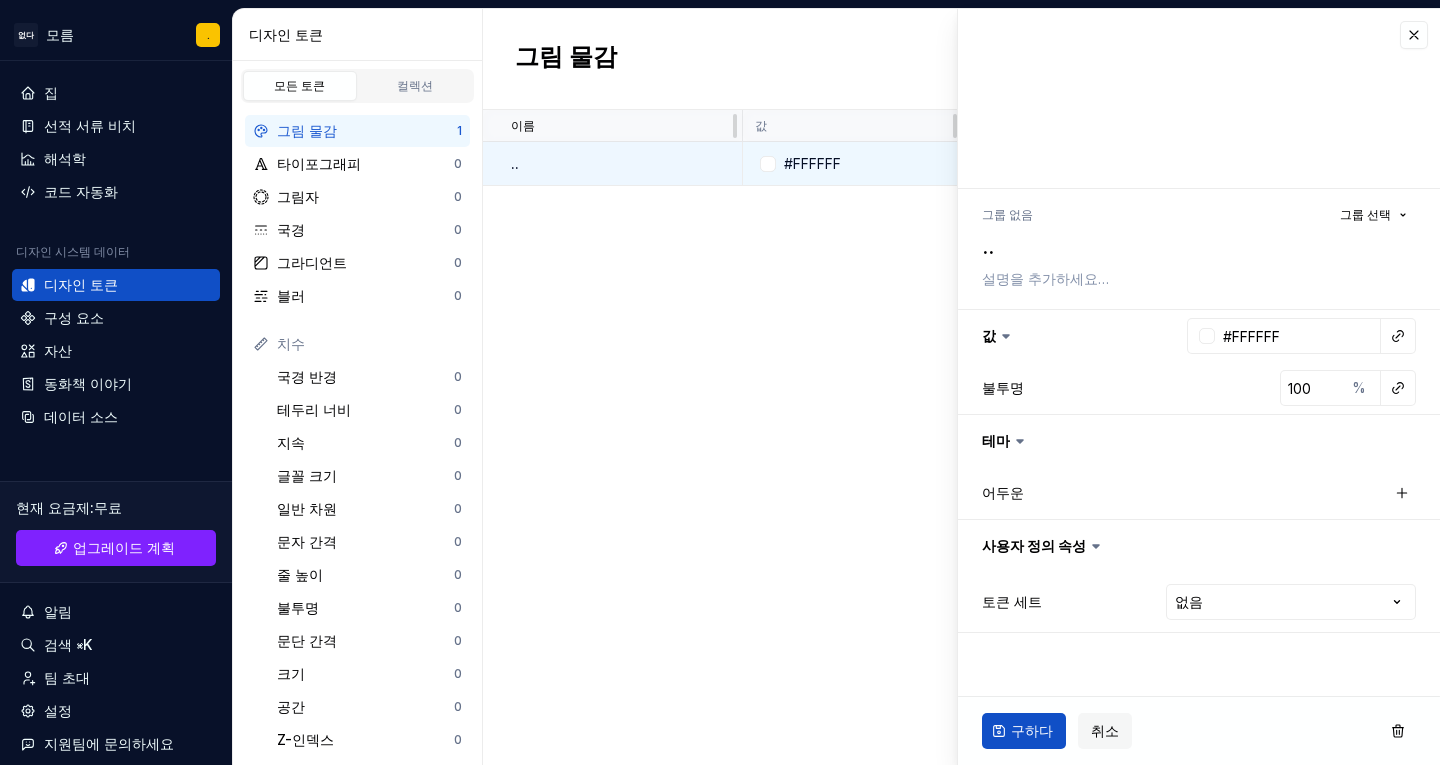 type on "*" 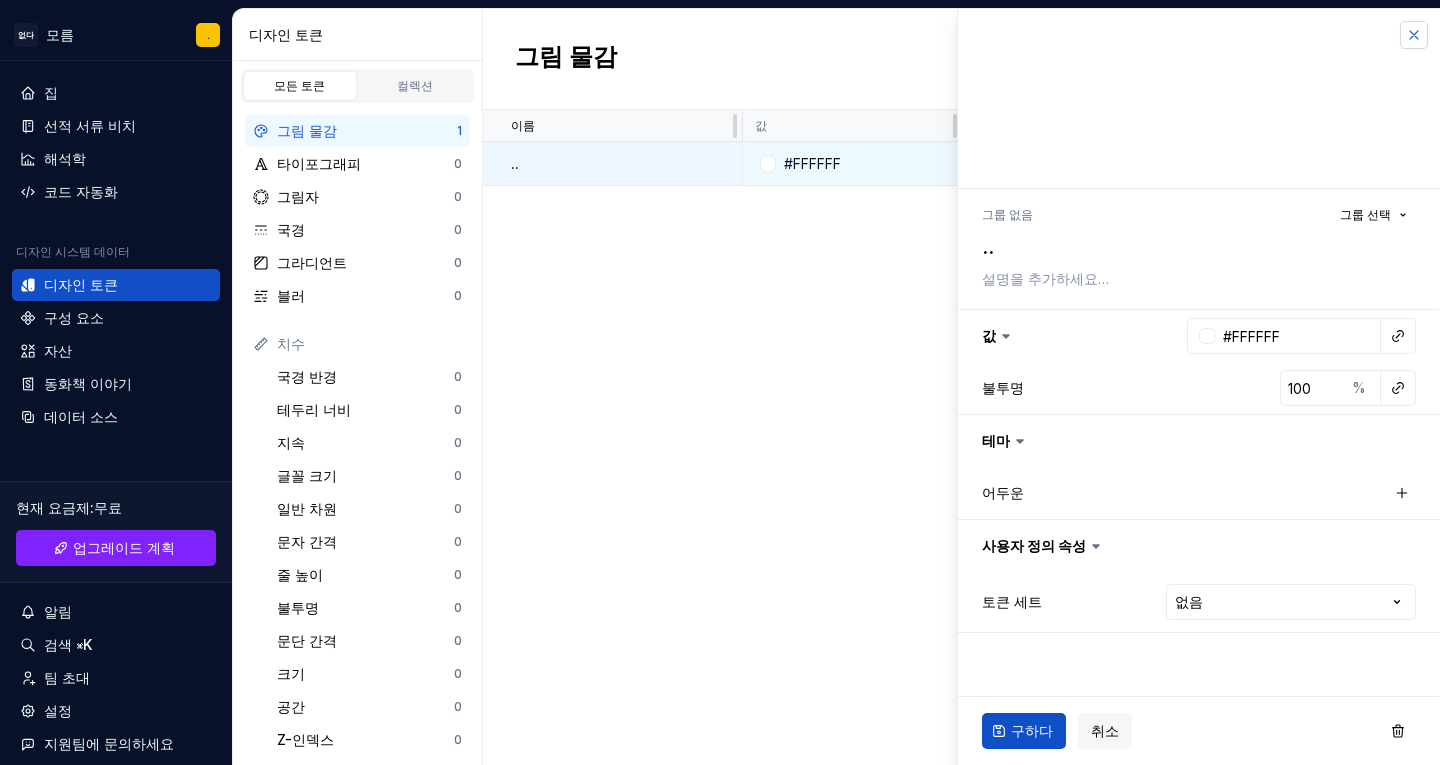 click at bounding box center (1414, 35) 